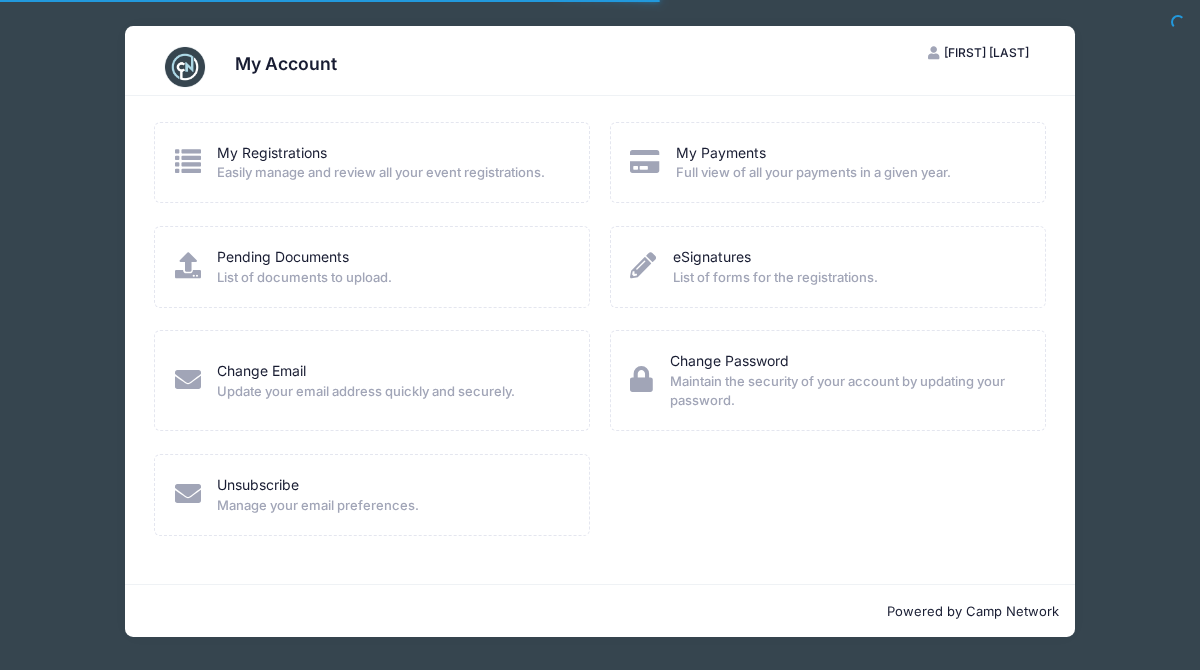 scroll, scrollTop: 0, scrollLeft: 0, axis: both 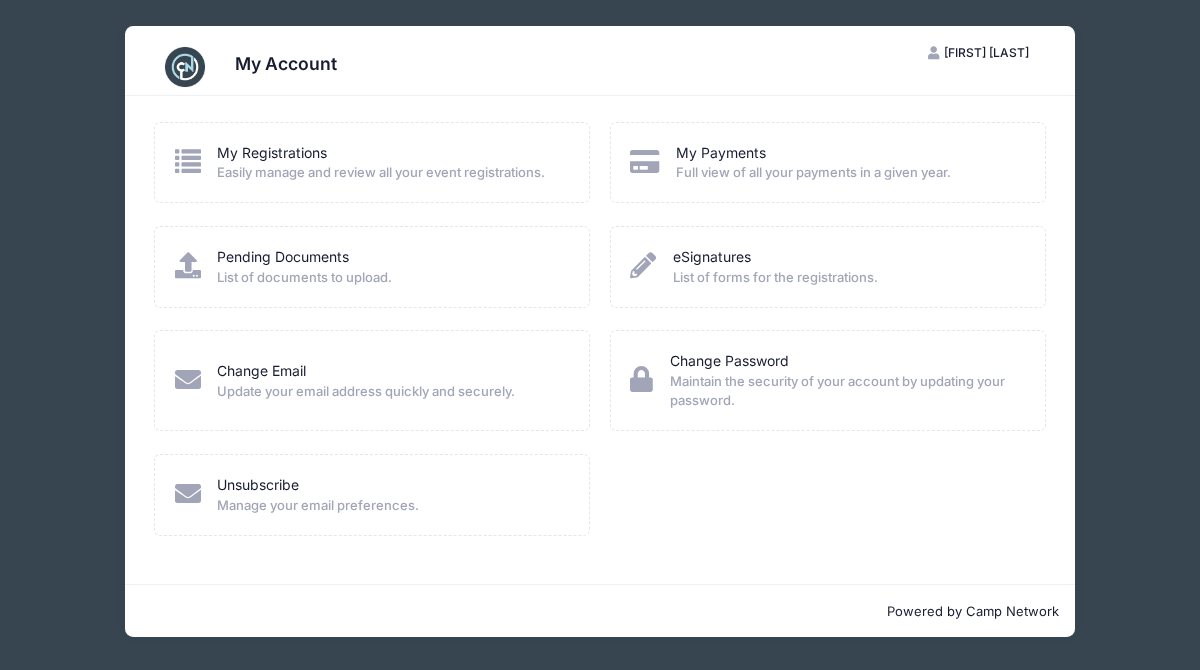 click on "My Registrations Easily manage and review all your event registrations." at bounding box center [381, 163] 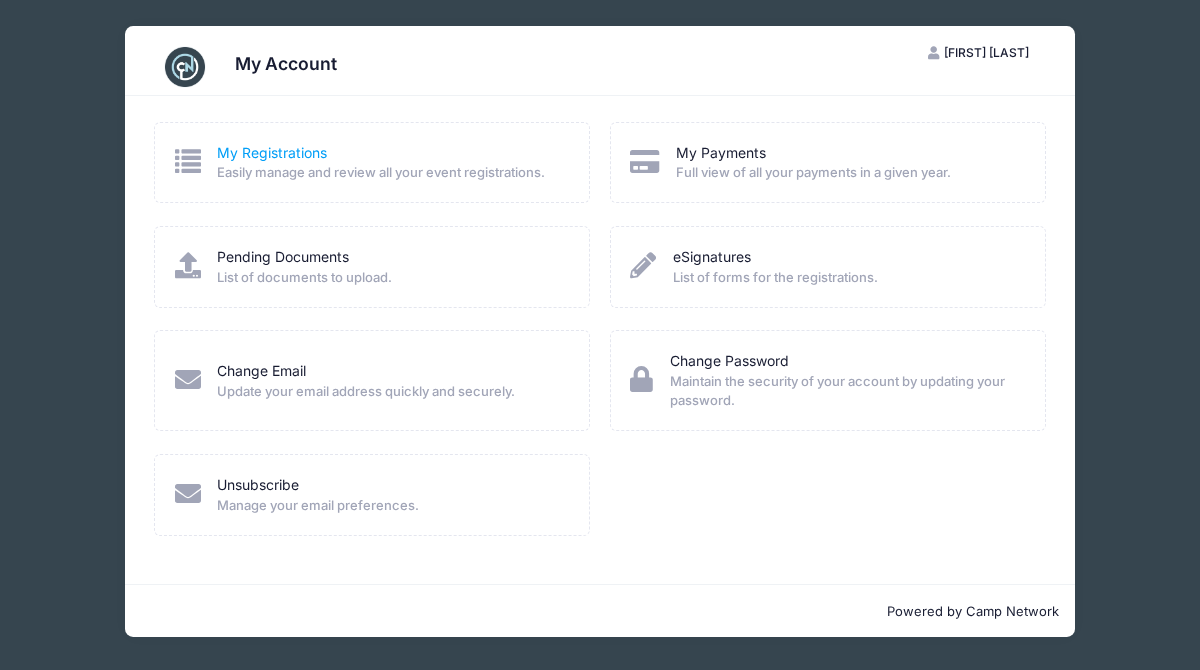 click on "My Registrations" at bounding box center [272, 152] 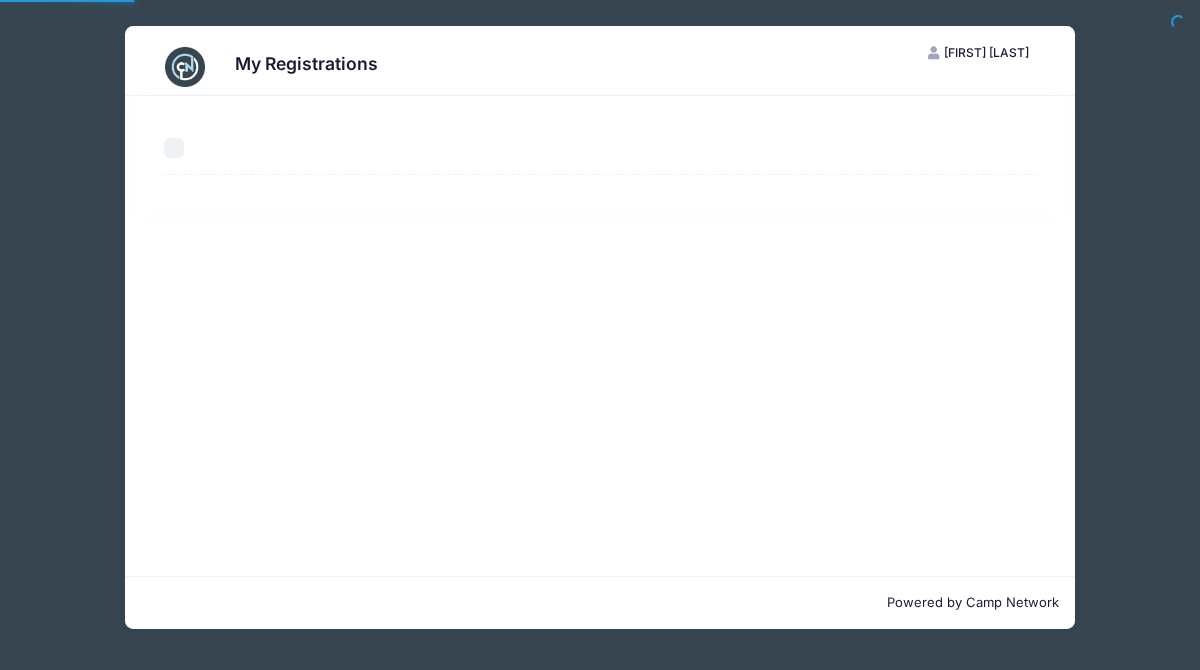 scroll, scrollTop: 0, scrollLeft: 0, axis: both 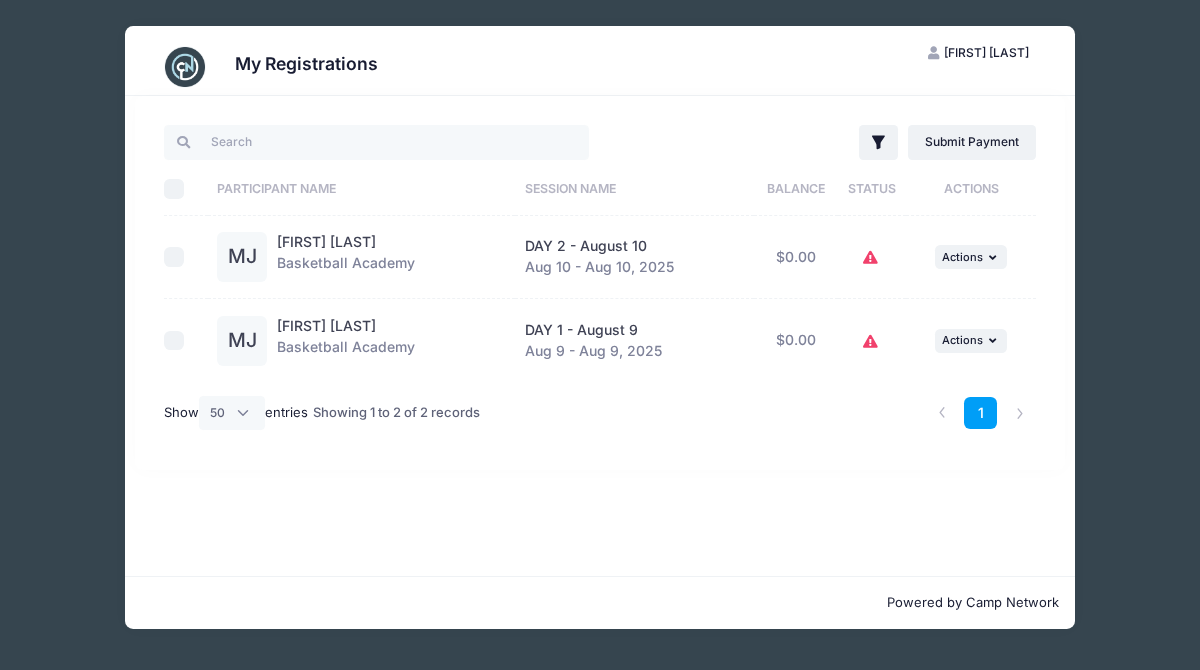 click on "My Registrations" at bounding box center (306, 63) 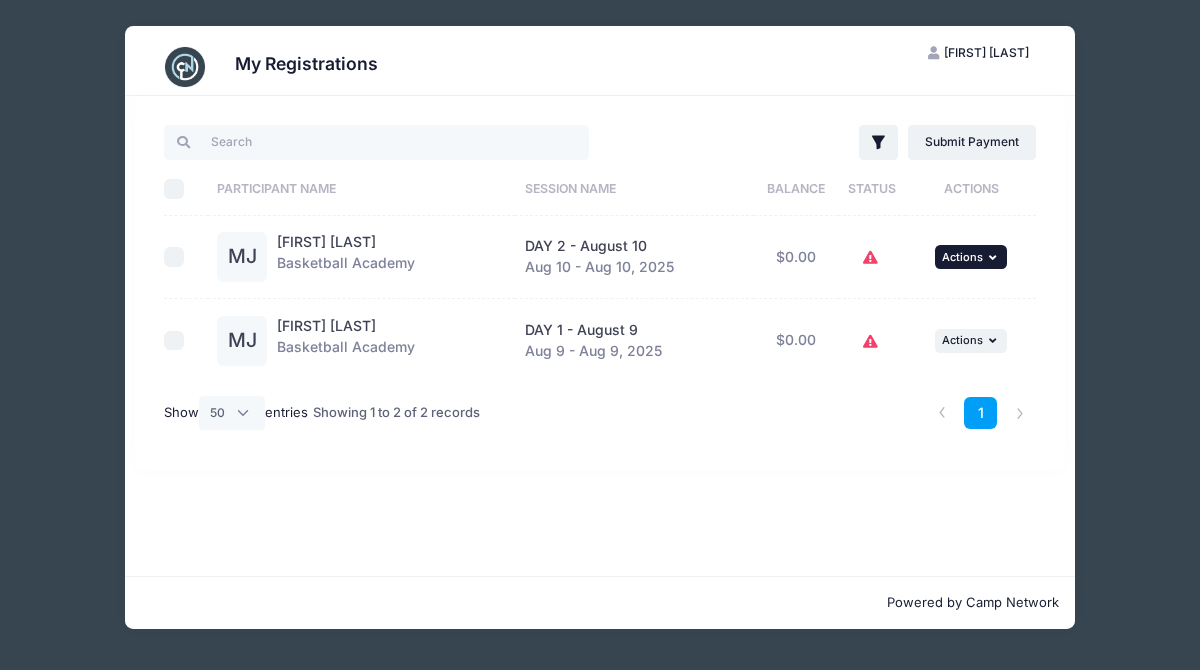 click at bounding box center [995, 257] 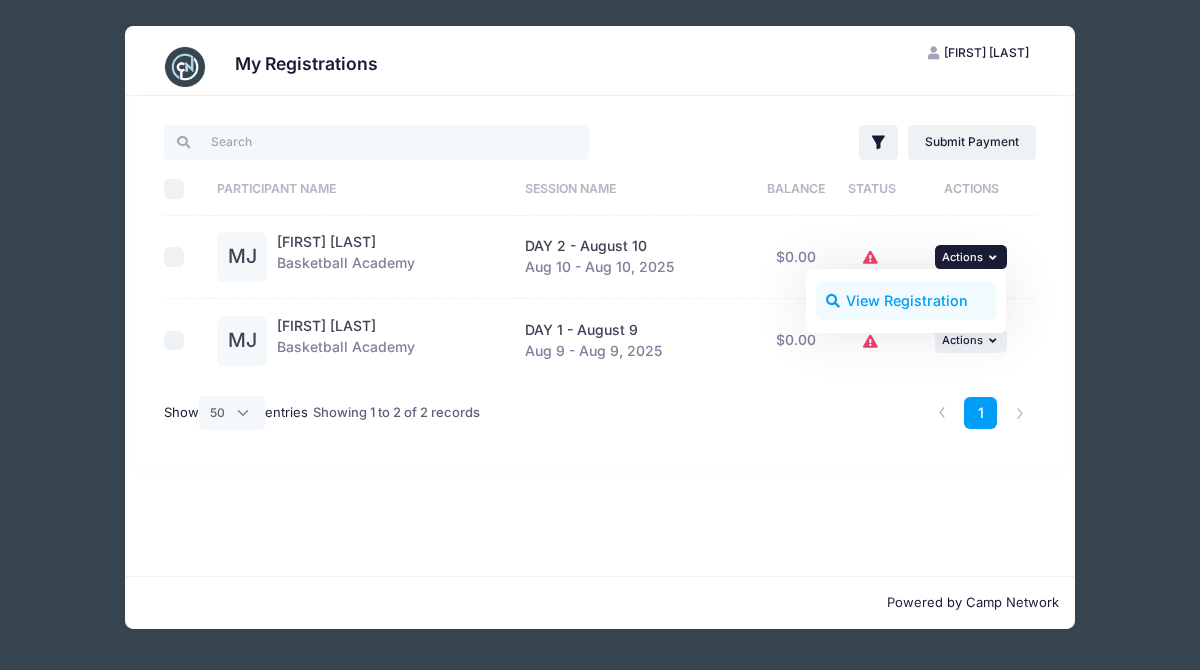 click on "View Registration" at bounding box center [906, 301] 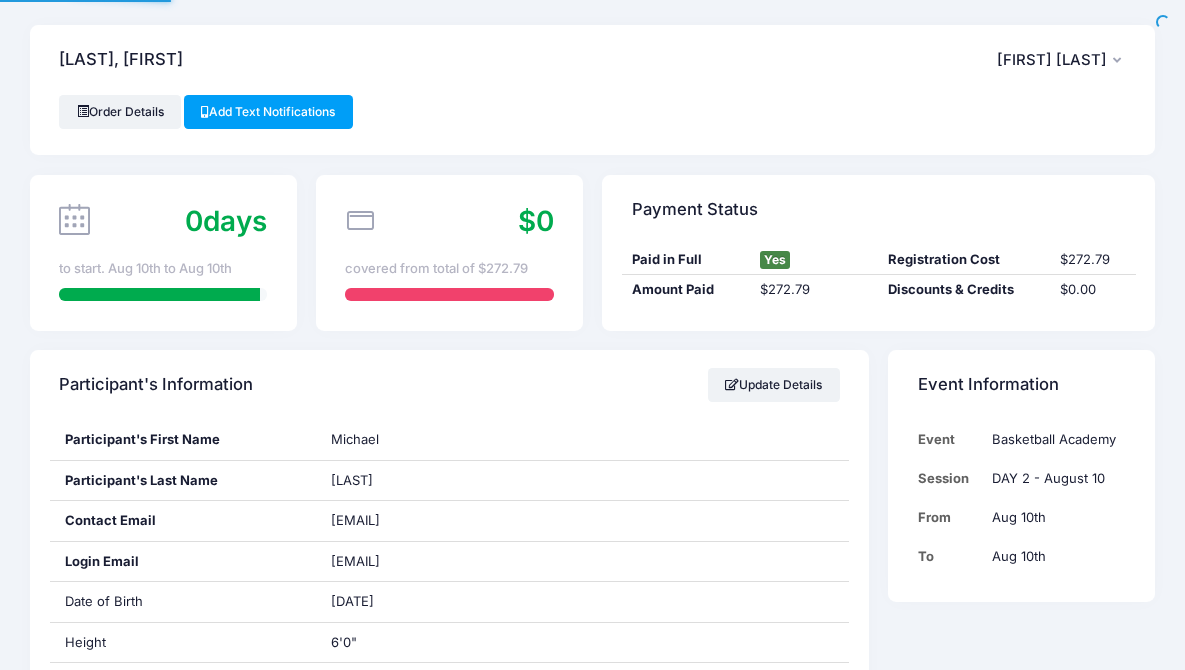 scroll, scrollTop: 0, scrollLeft: 0, axis: both 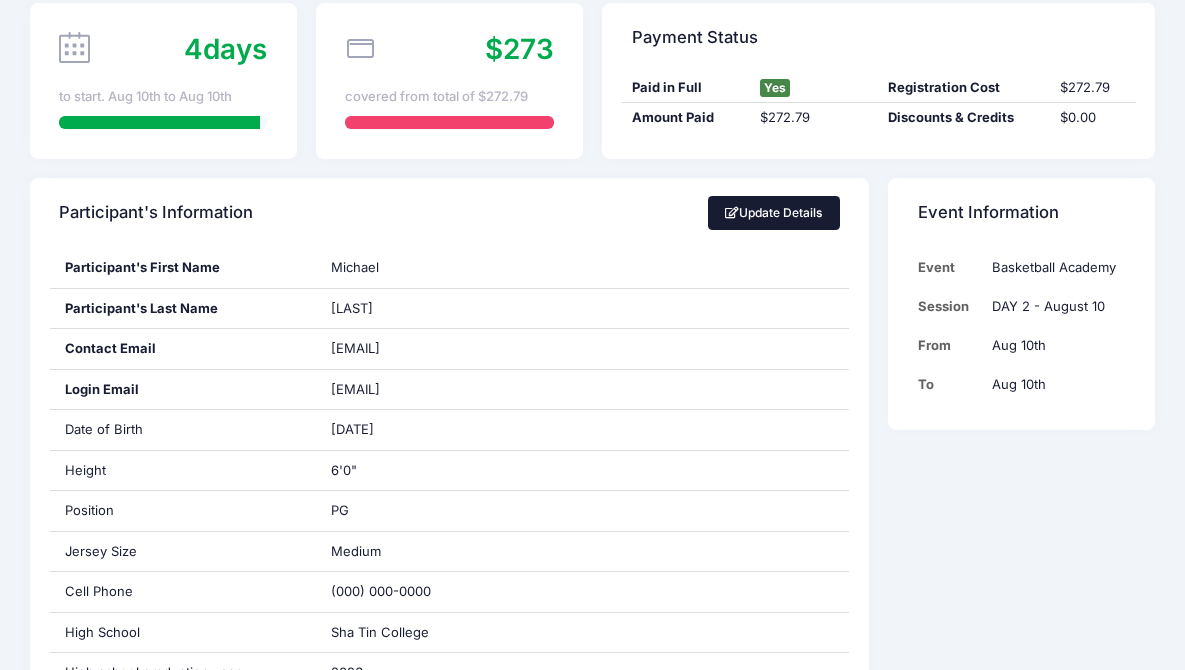 click on "Update Details" at bounding box center (774, 213) 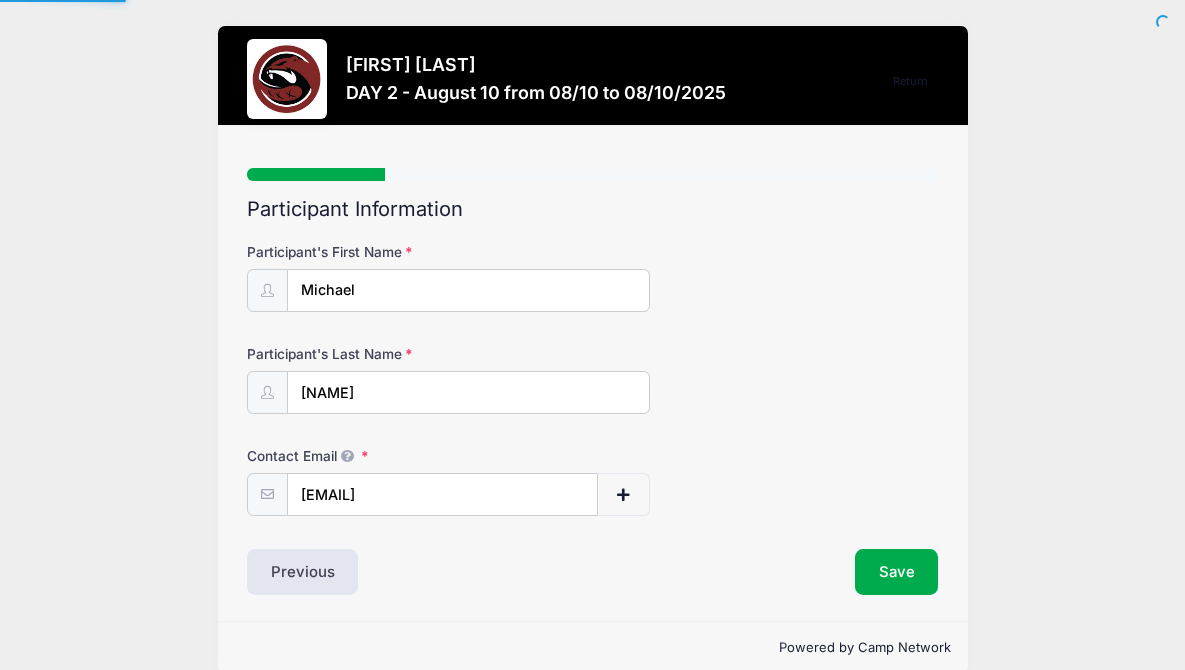 scroll, scrollTop: 0, scrollLeft: 0, axis: both 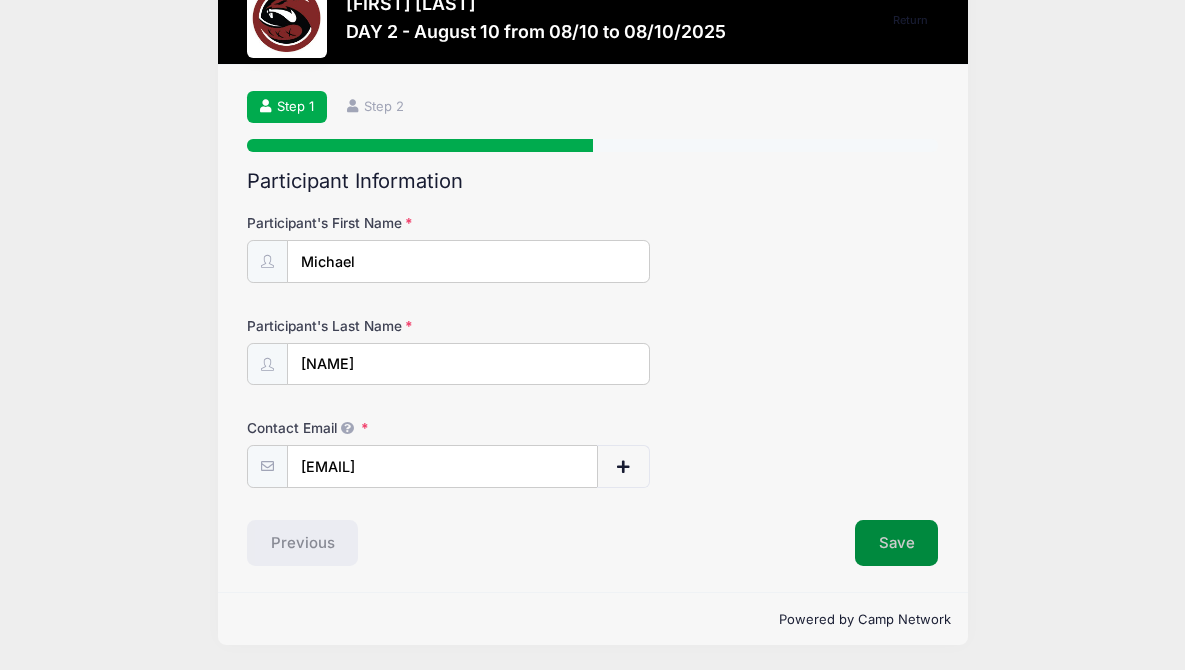click on "Save" at bounding box center [897, 543] 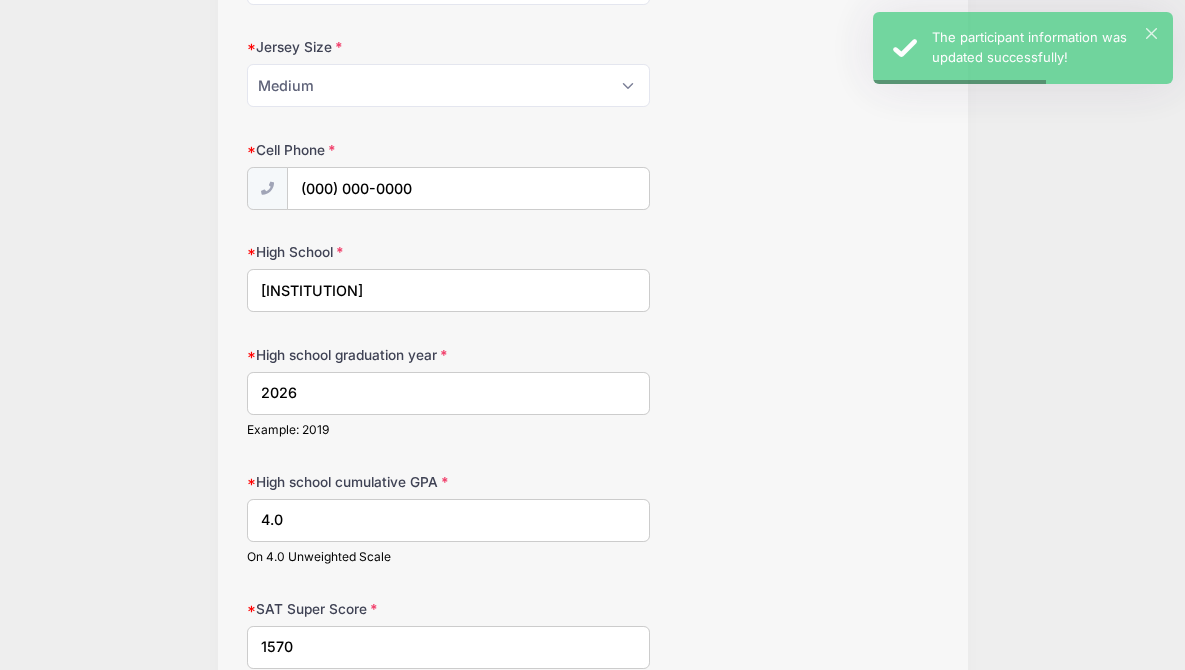 scroll, scrollTop: 504, scrollLeft: 0, axis: vertical 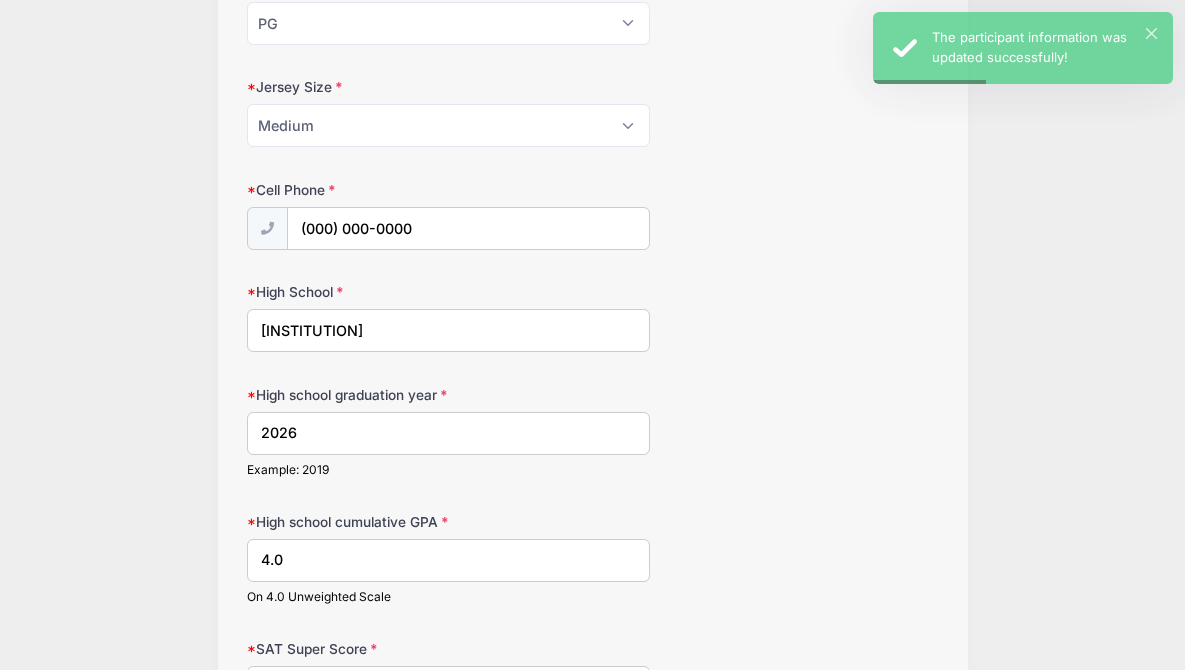 click on "(000) 000-0000" at bounding box center (468, 228) 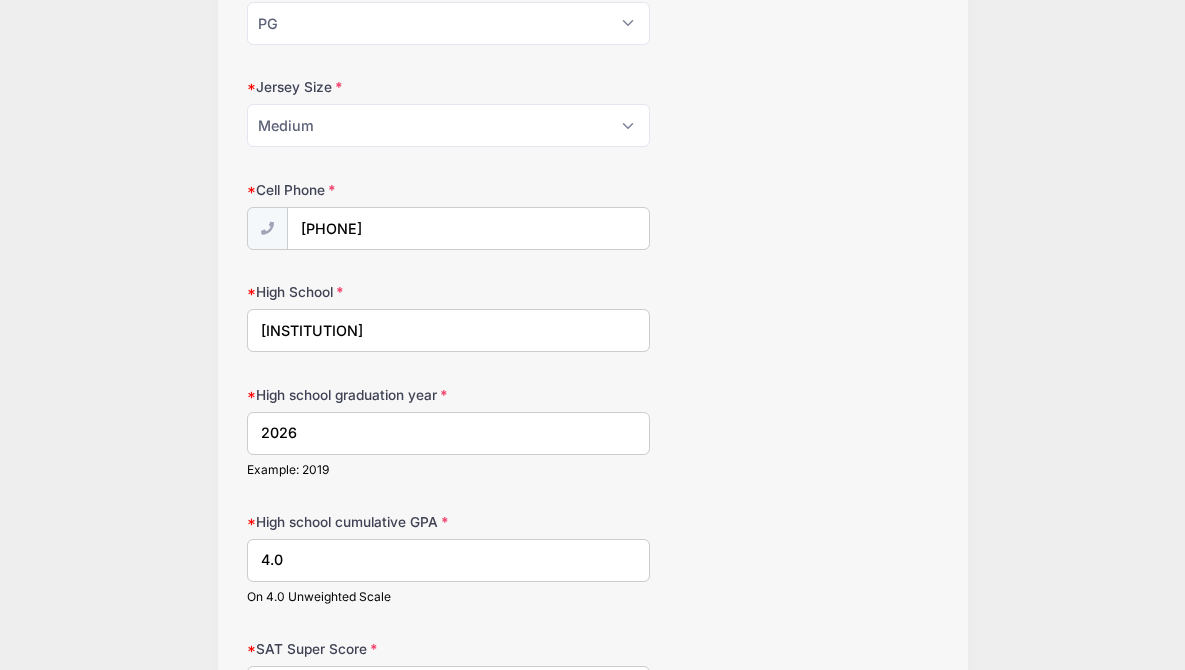 type on "(0" 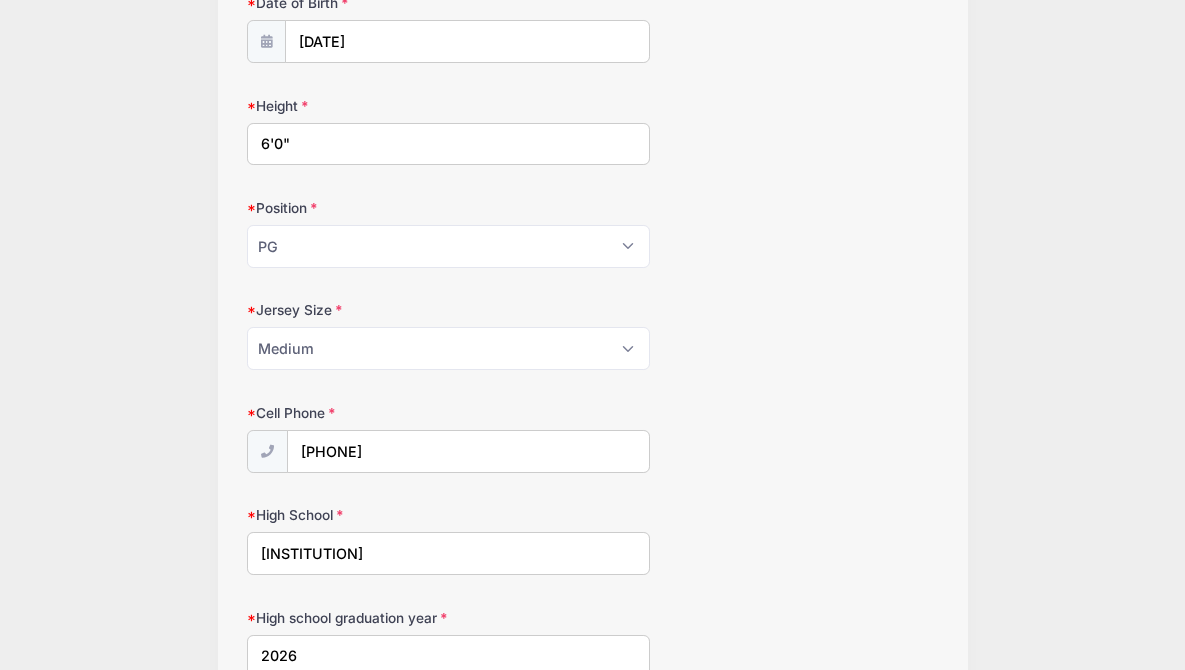 scroll, scrollTop: 280, scrollLeft: 0, axis: vertical 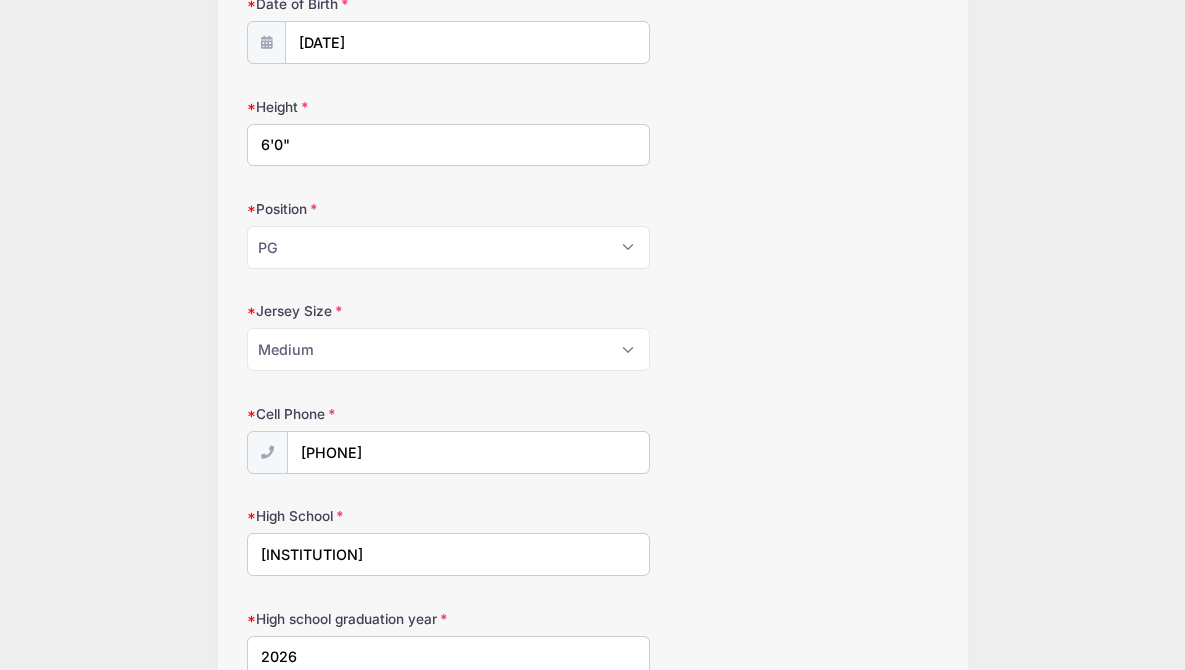 type on "[PHONE]" 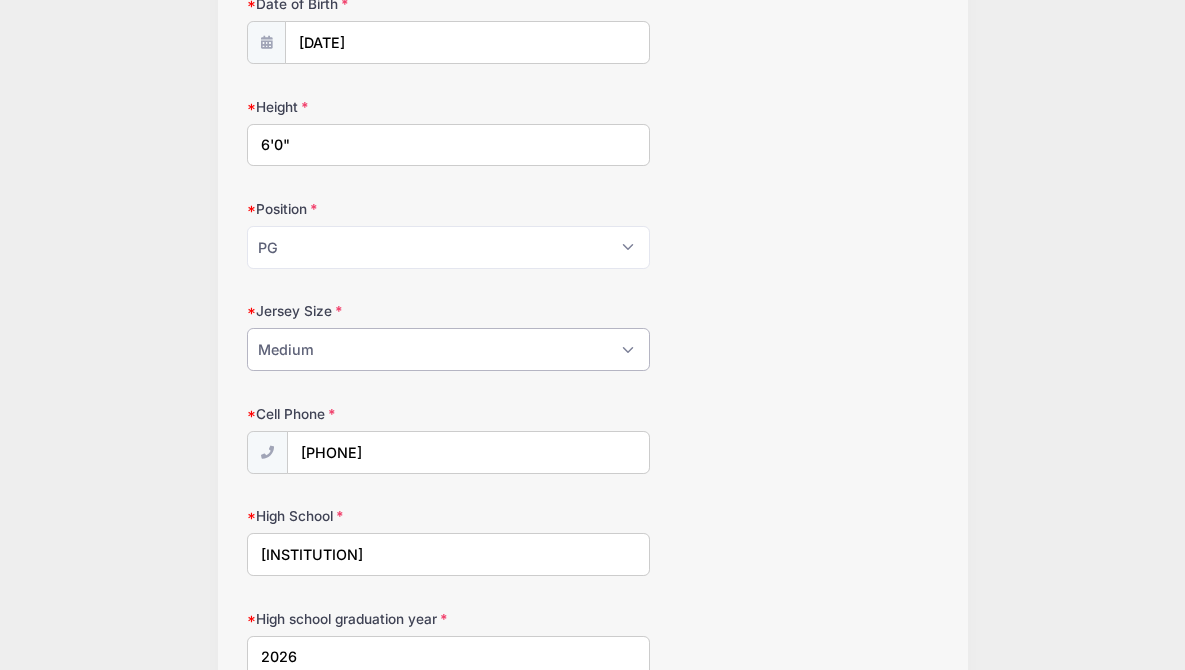 click on "Please Select Small
Medium
Large
XL
XXL" at bounding box center (448, 349) 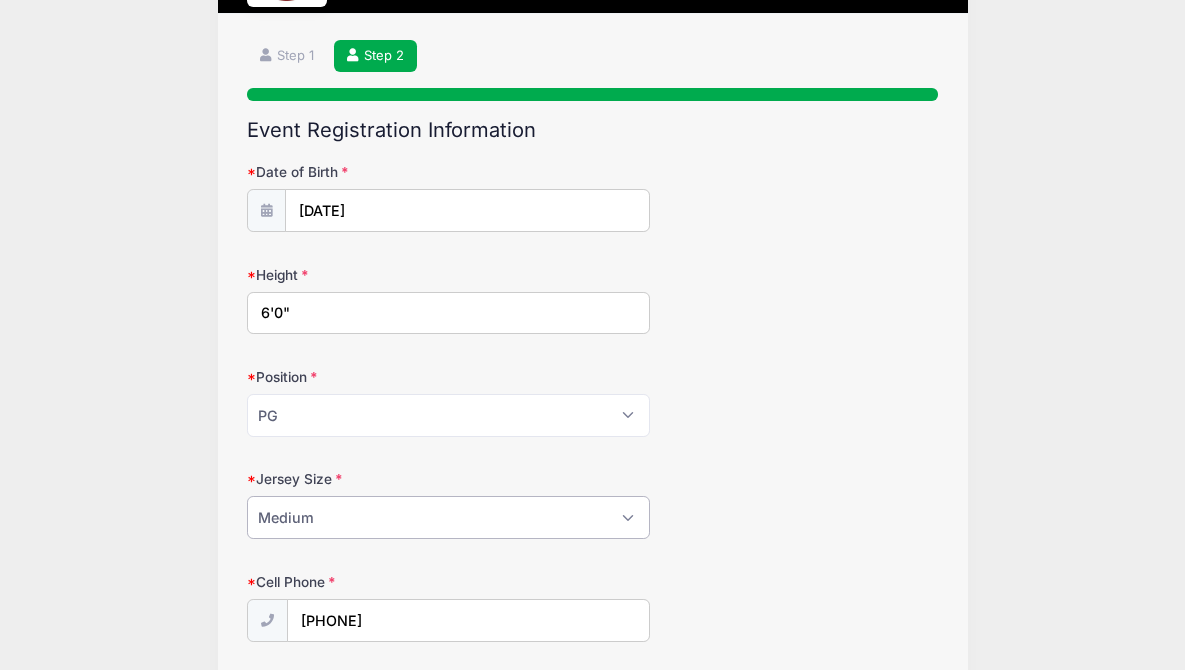 scroll, scrollTop: 123, scrollLeft: 0, axis: vertical 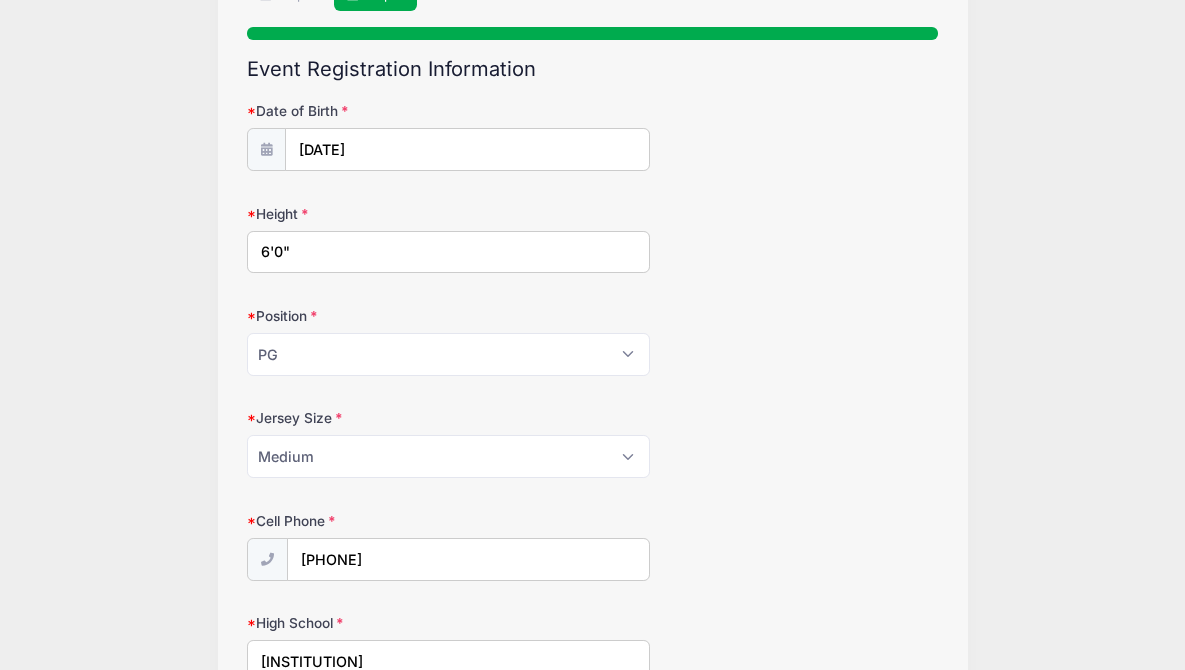 click on "[MM]/[DD]/[YYYY]" at bounding box center [467, 149] 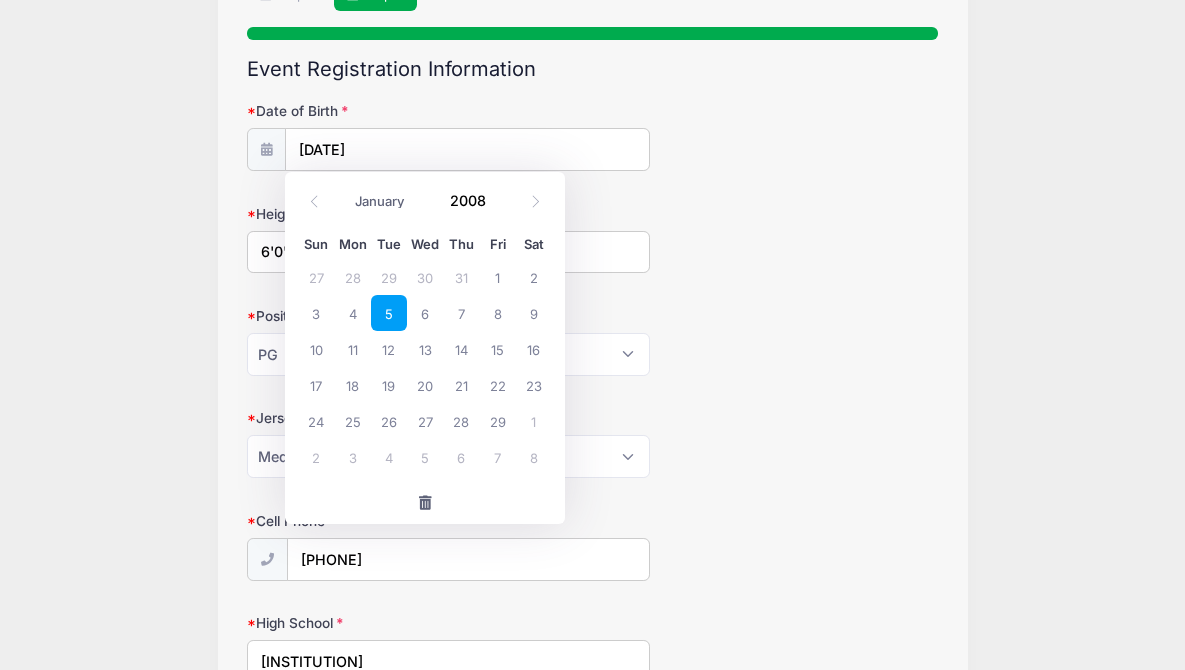 click on "5" at bounding box center [389, 313] 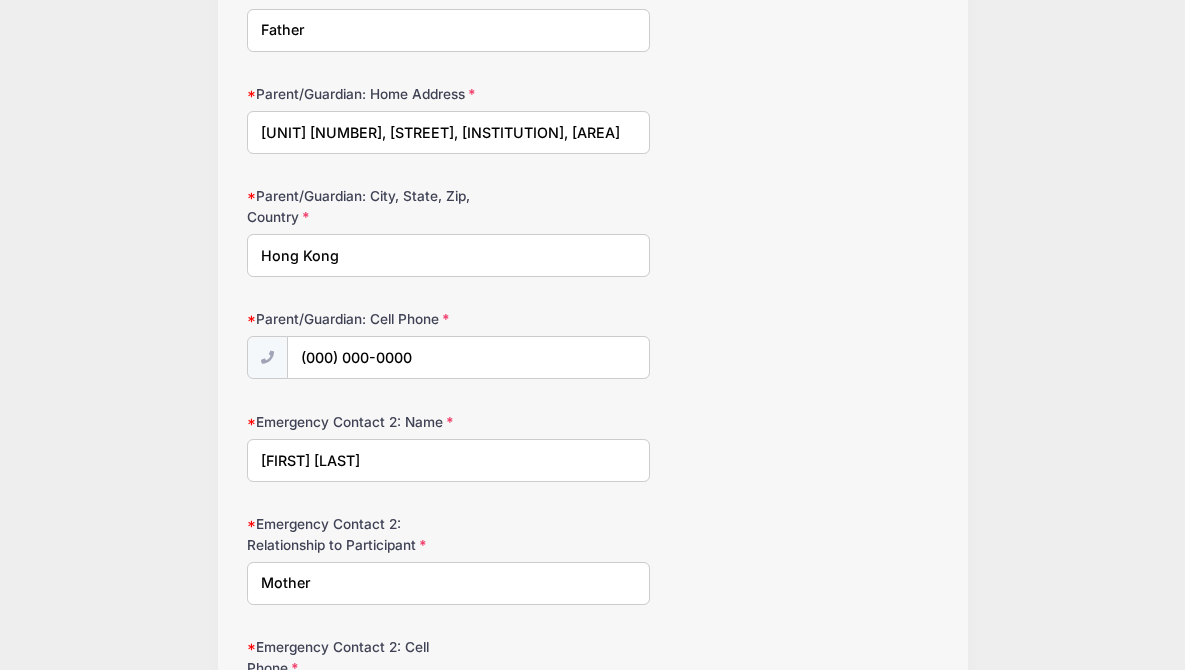scroll, scrollTop: 3971, scrollLeft: 0, axis: vertical 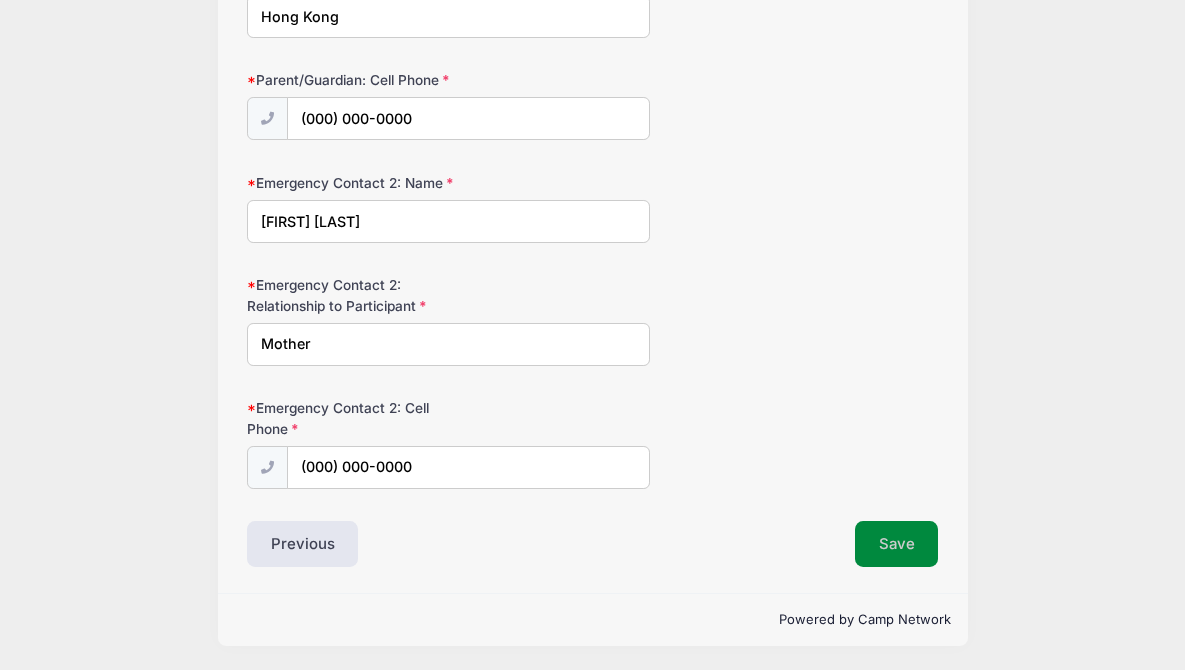 click on "Save" at bounding box center [897, 544] 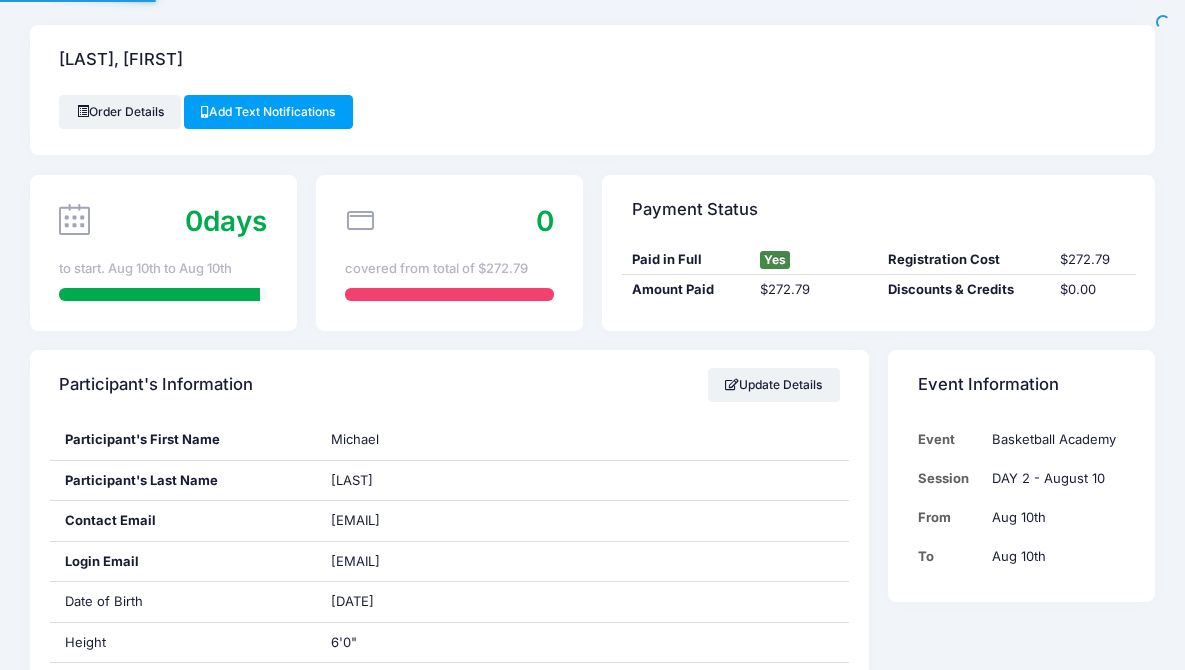 scroll, scrollTop: 0, scrollLeft: 0, axis: both 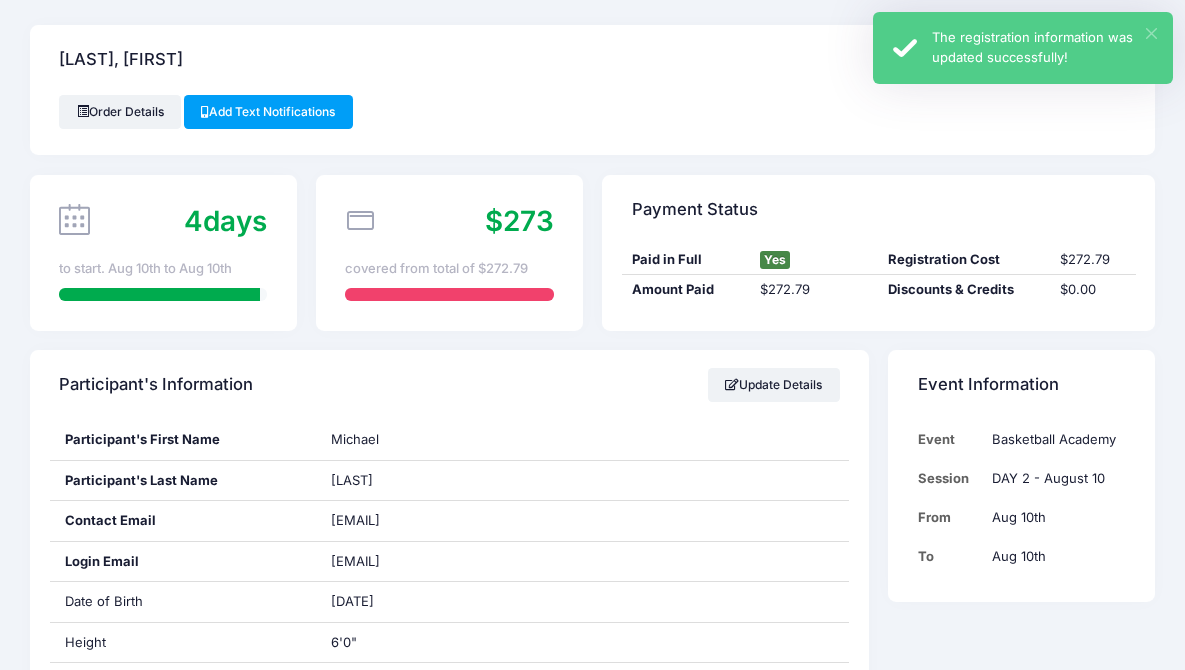 click on "×" at bounding box center [1151, 33] 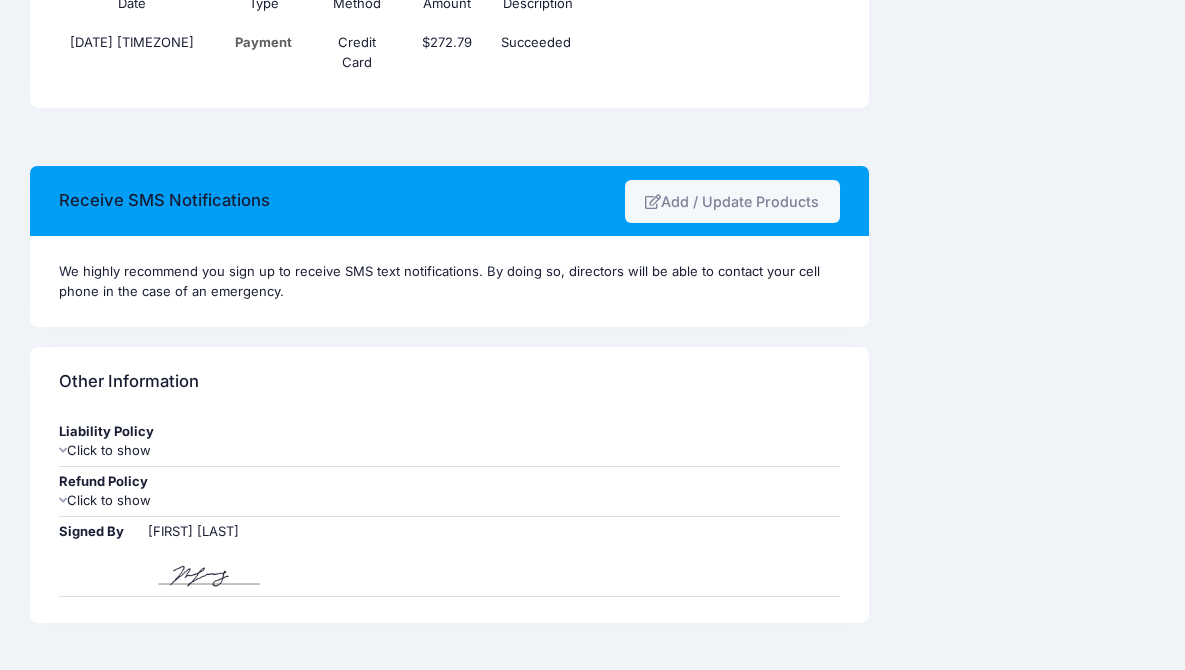 scroll, scrollTop: 2481, scrollLeft: 0, axis: vertical 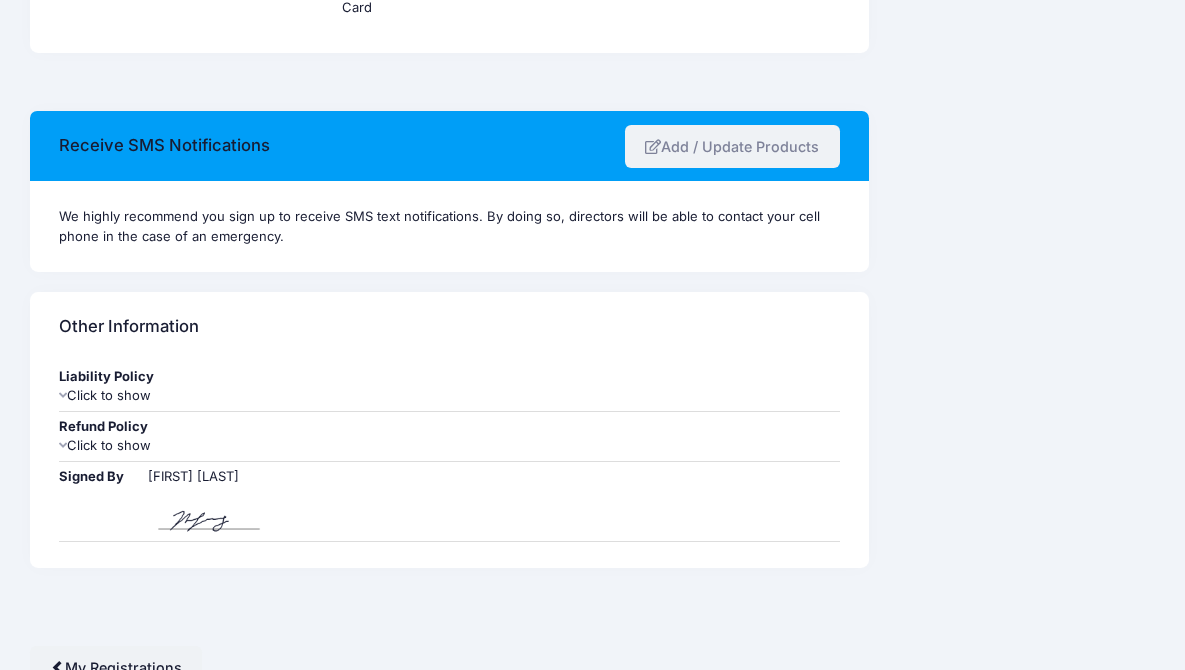 click on "Add / Update Products" at bounding box center [732, 146] 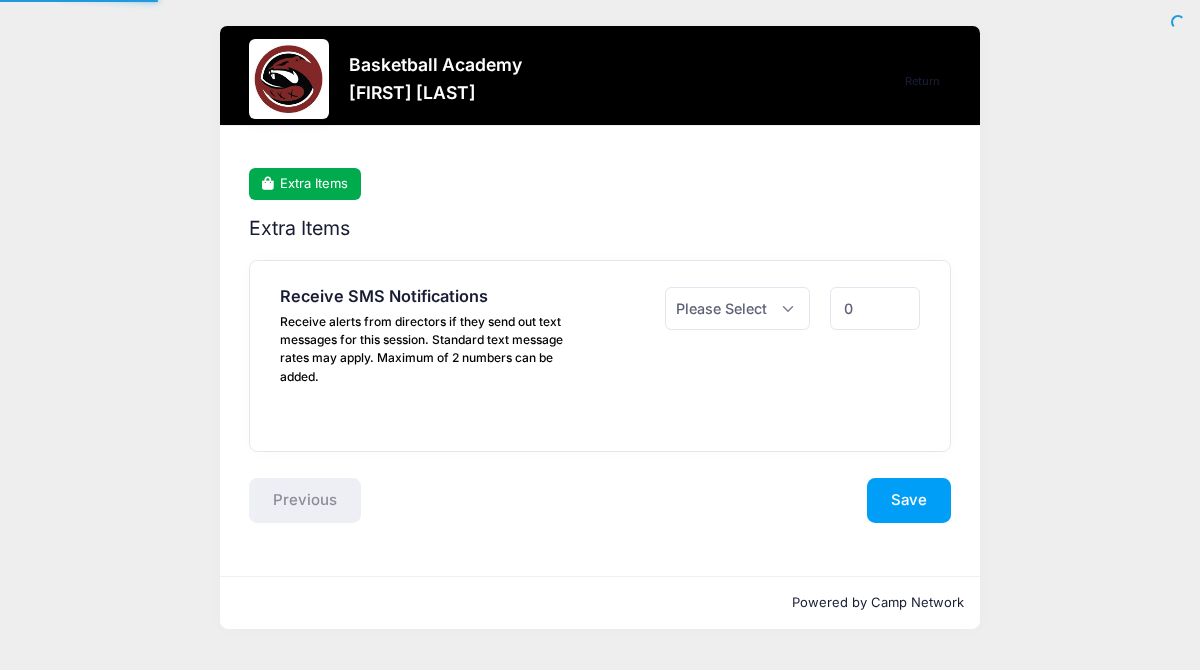 scroll, scrollTop: 0, scrollLeft: 0, axis: both 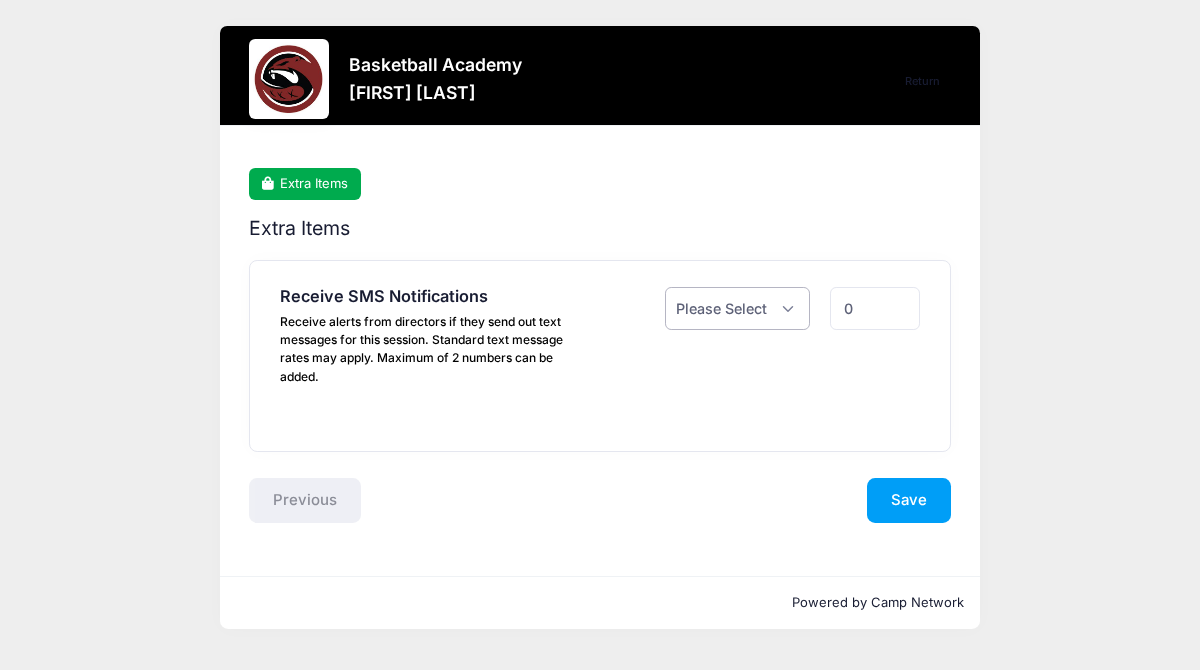 click on "Please Select Yes ($0.00)
No" at bounding box center [738, 308] 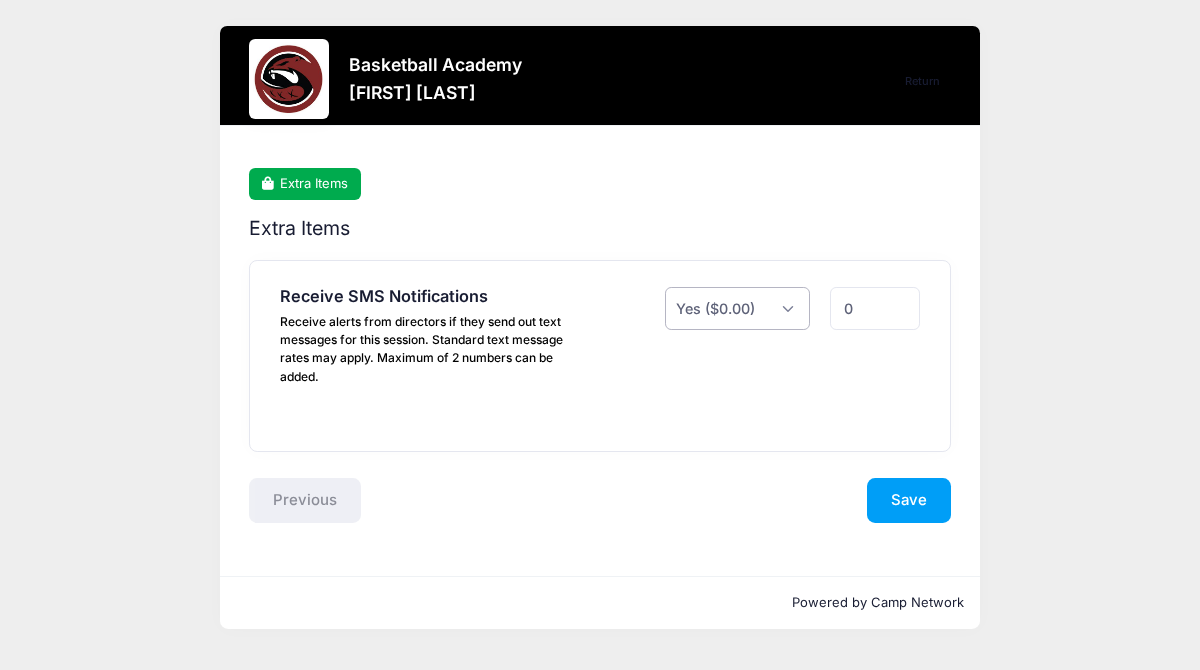 type on "1" 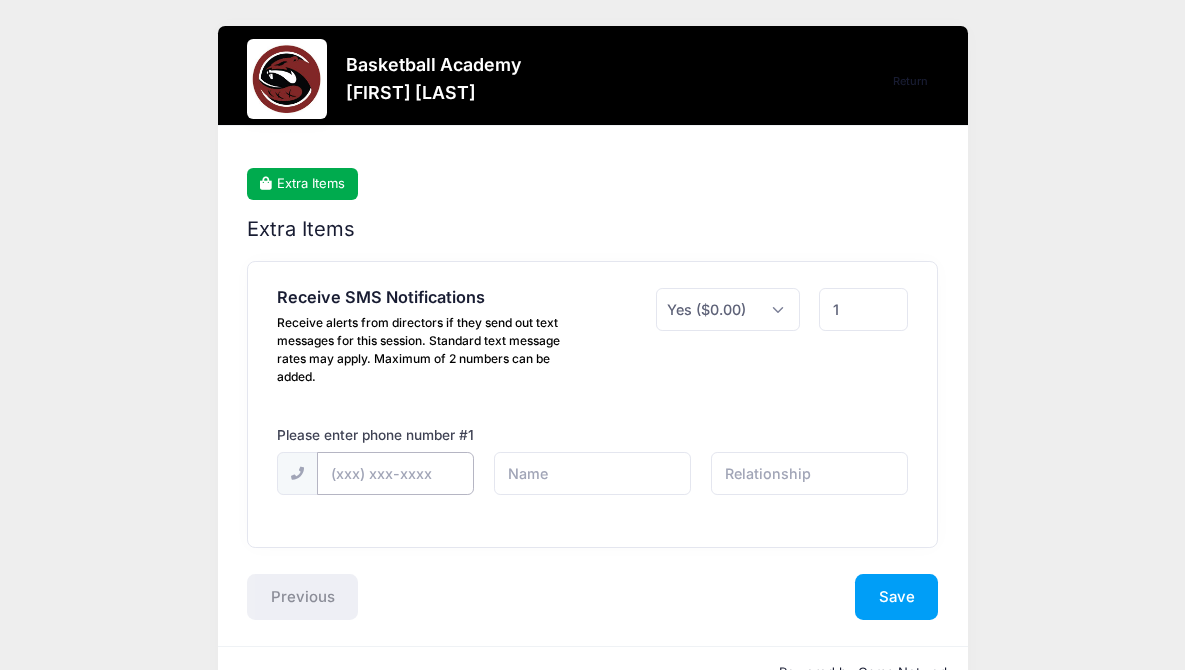 click at bounding box center (0, 0) 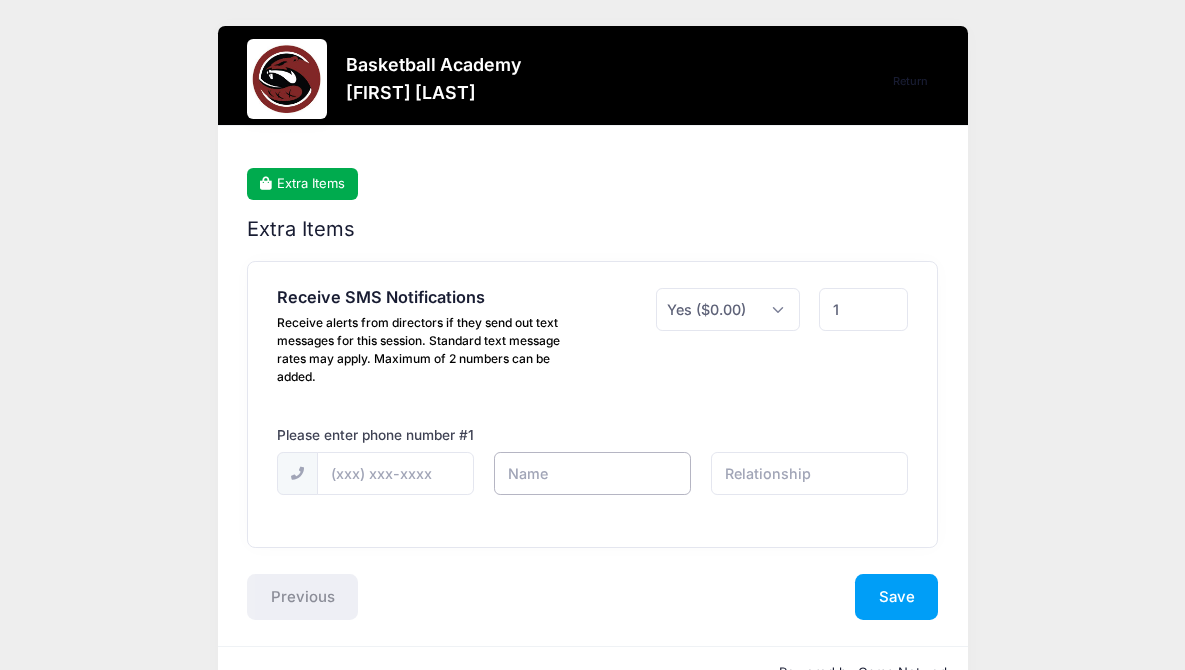 click at bounding box center [0, 0] 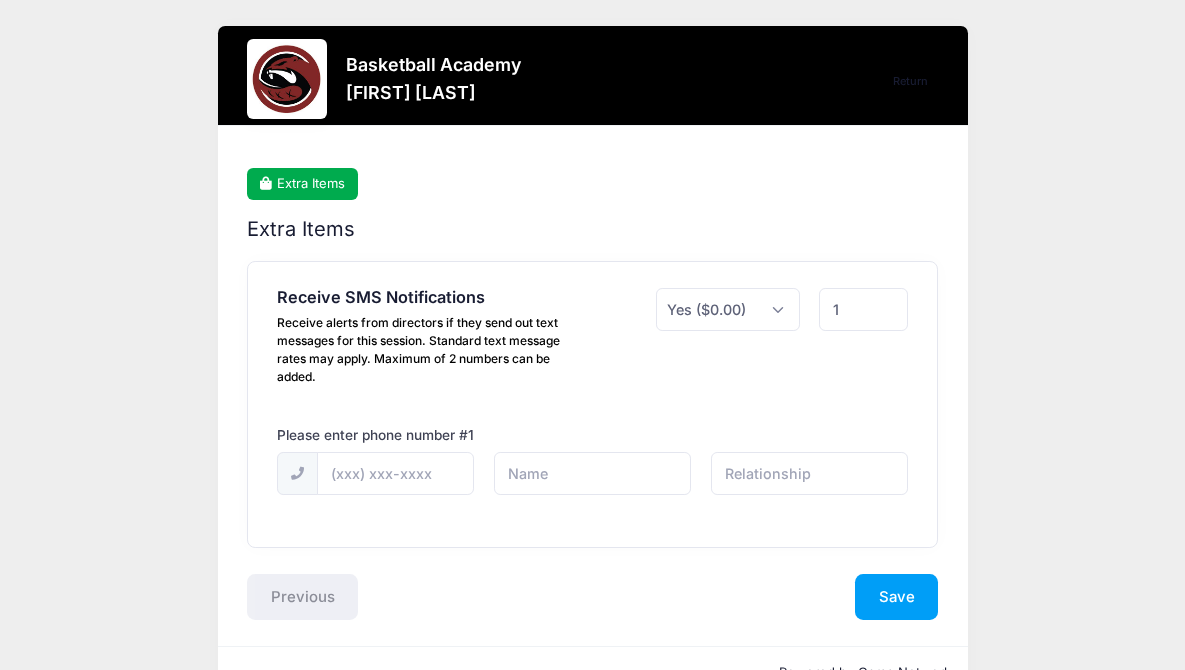 click on "Previous" at bounding box center [415, 597] 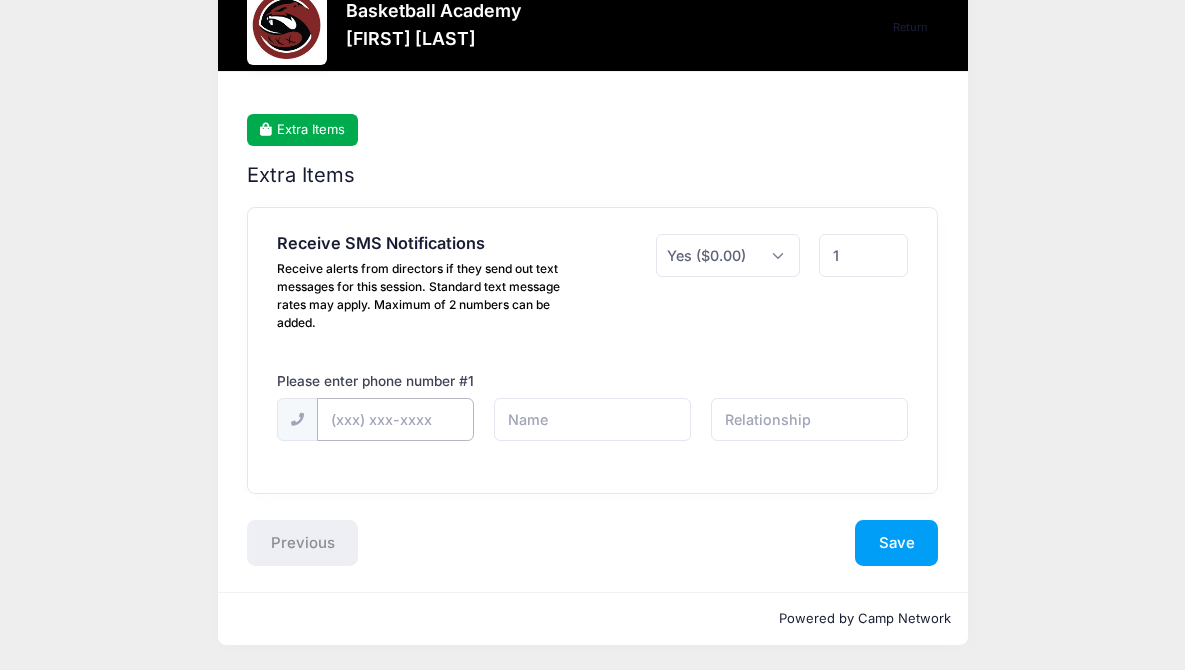 click at bounding box center [0, 0] 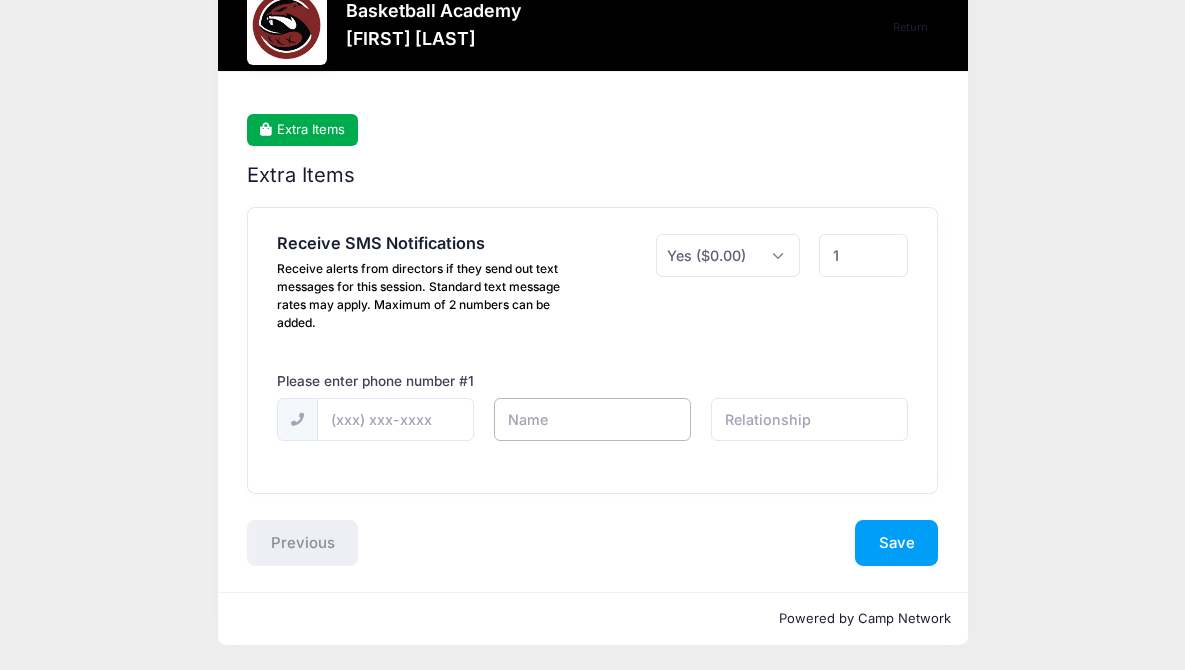 click at bounding box center (0, 0) 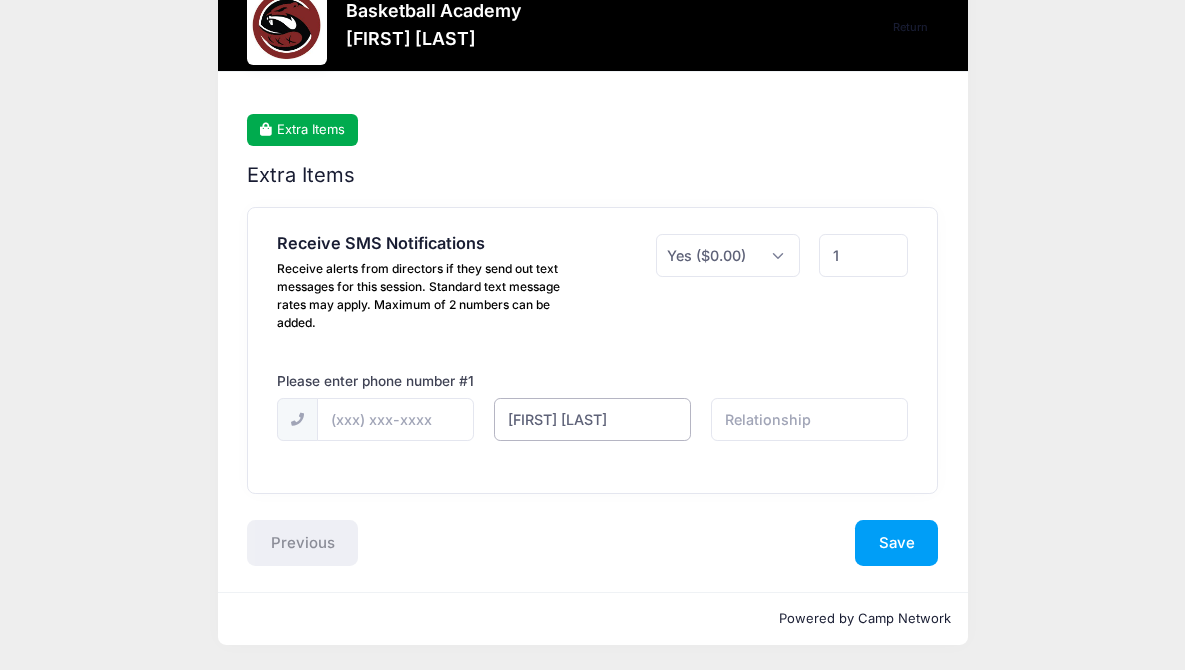 type on "[FIRST] [LAST]" 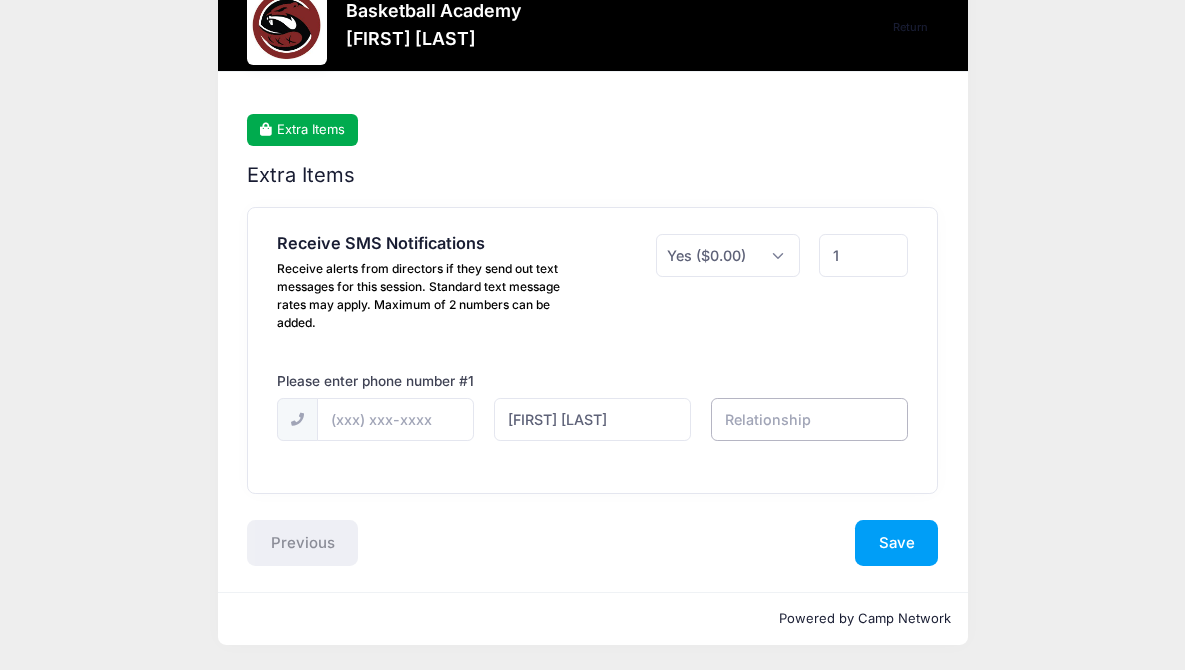 click at bounding box center [0, 0] 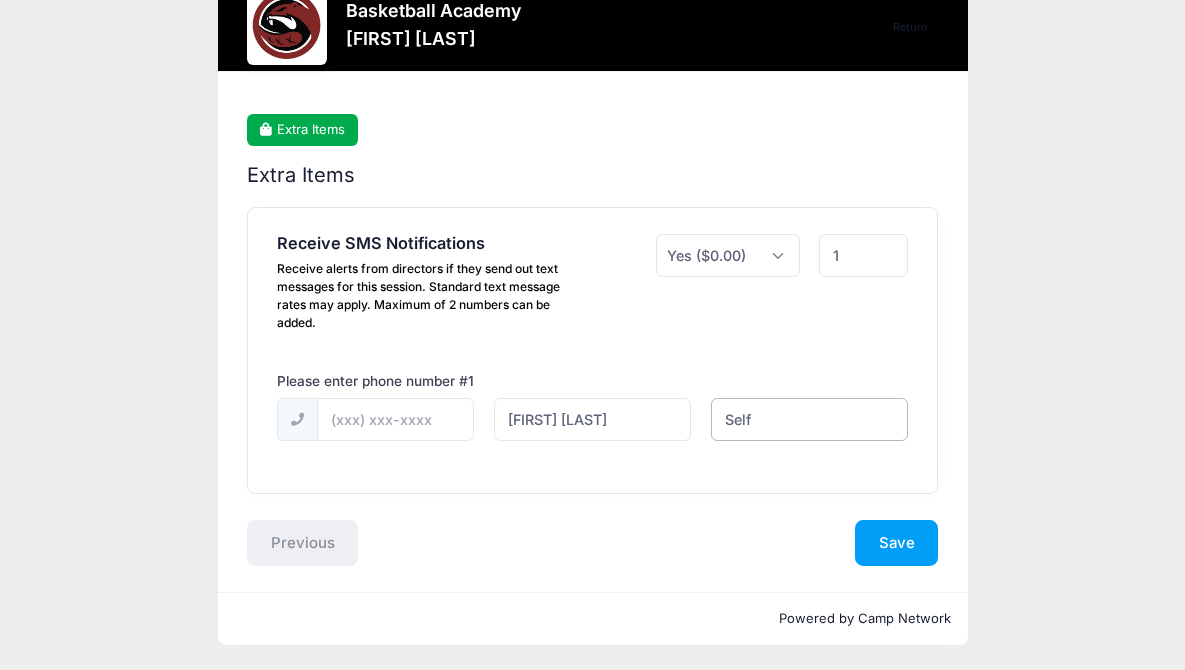 type on "Self" 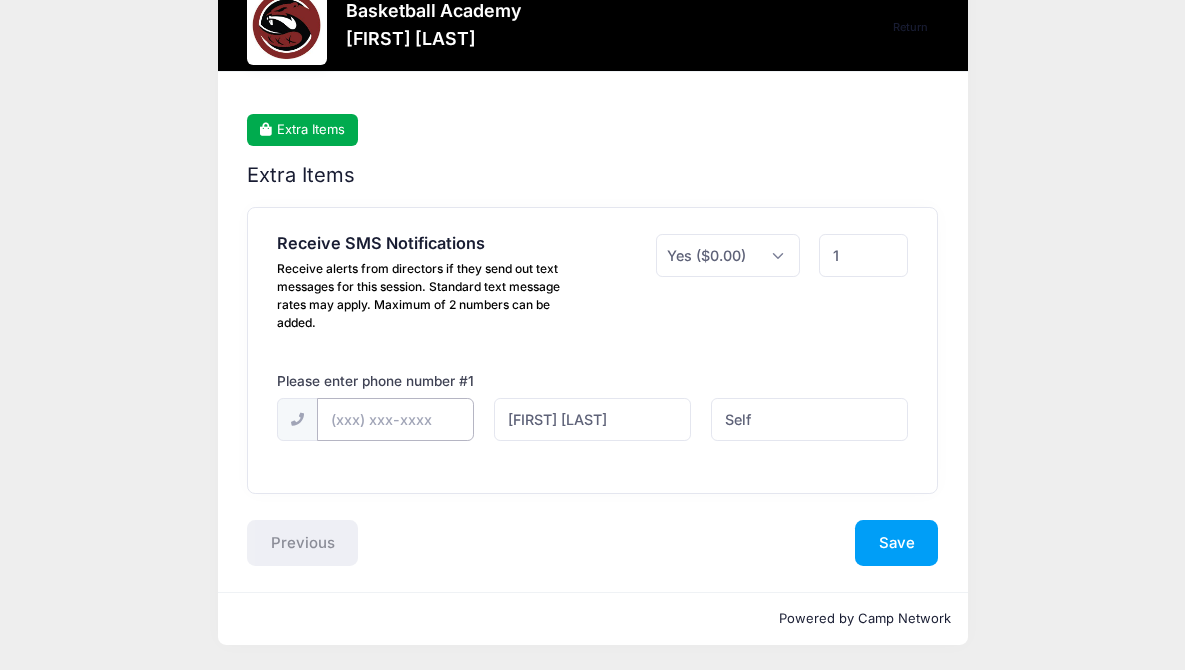 click at bounding box center (0, 0) 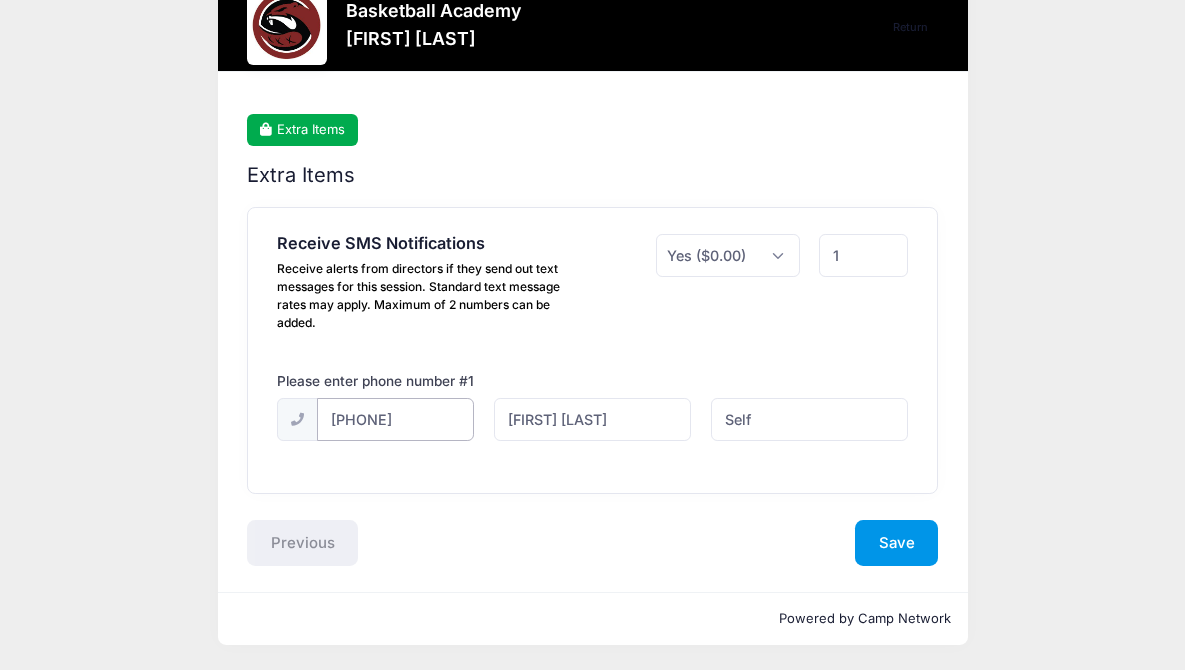 type on "[PHONE]" 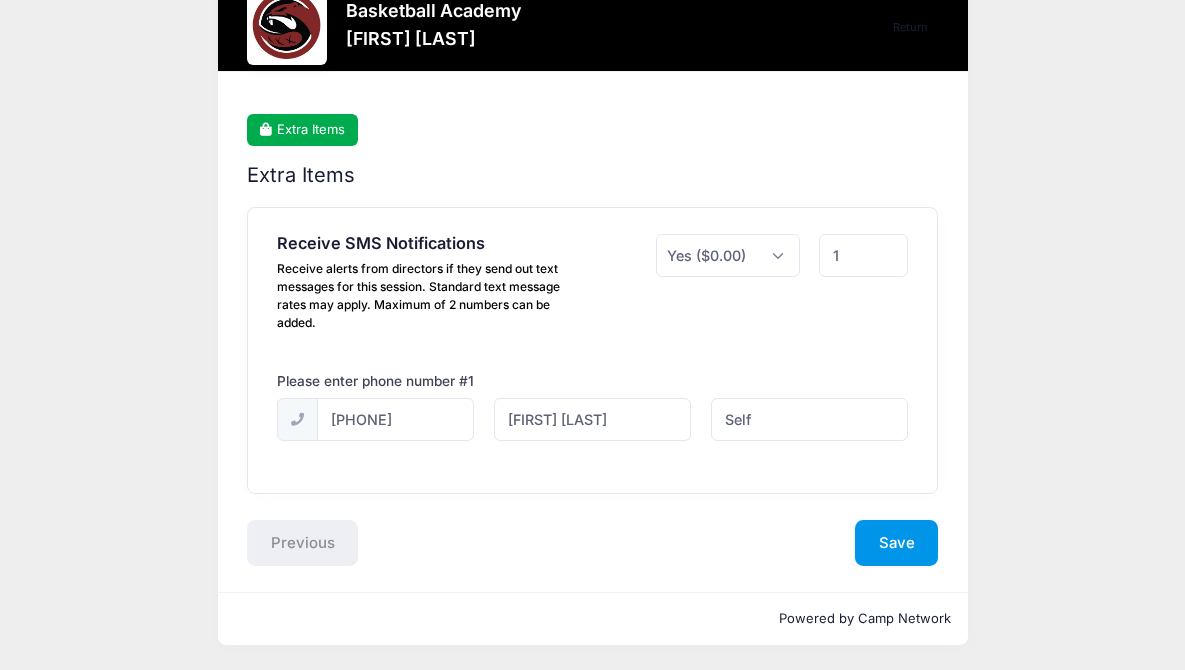 click on "Save" at bounding box center (897, 543) 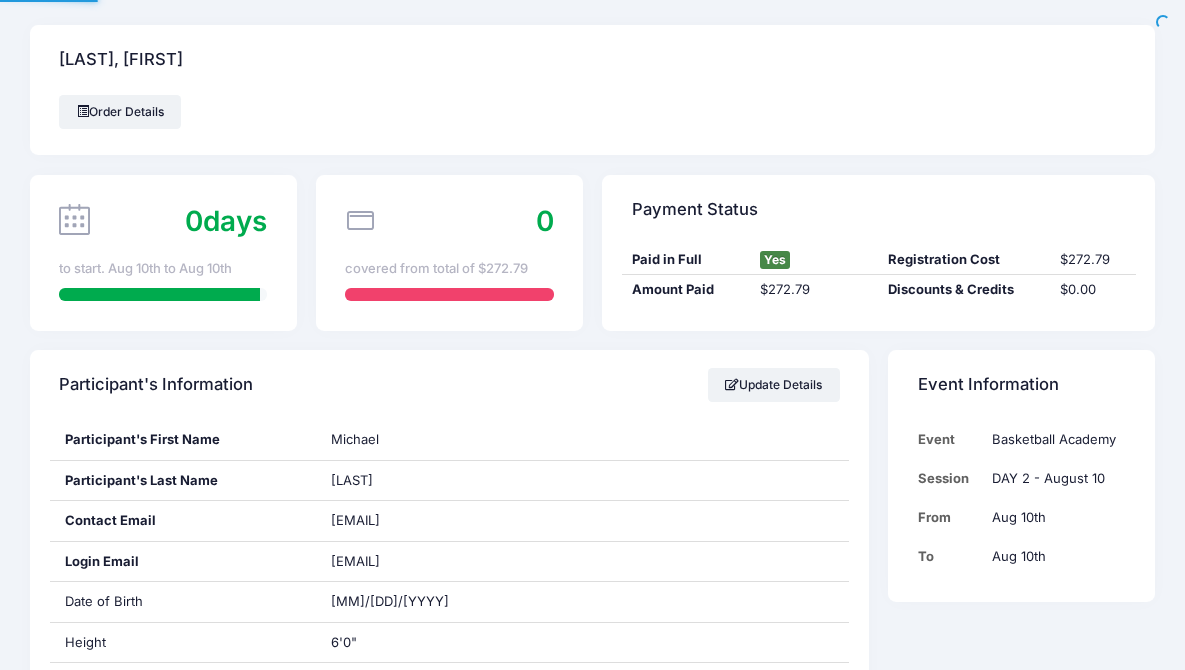 scroll, scrollTop: 0, scrollLeft: 0, axis: both 